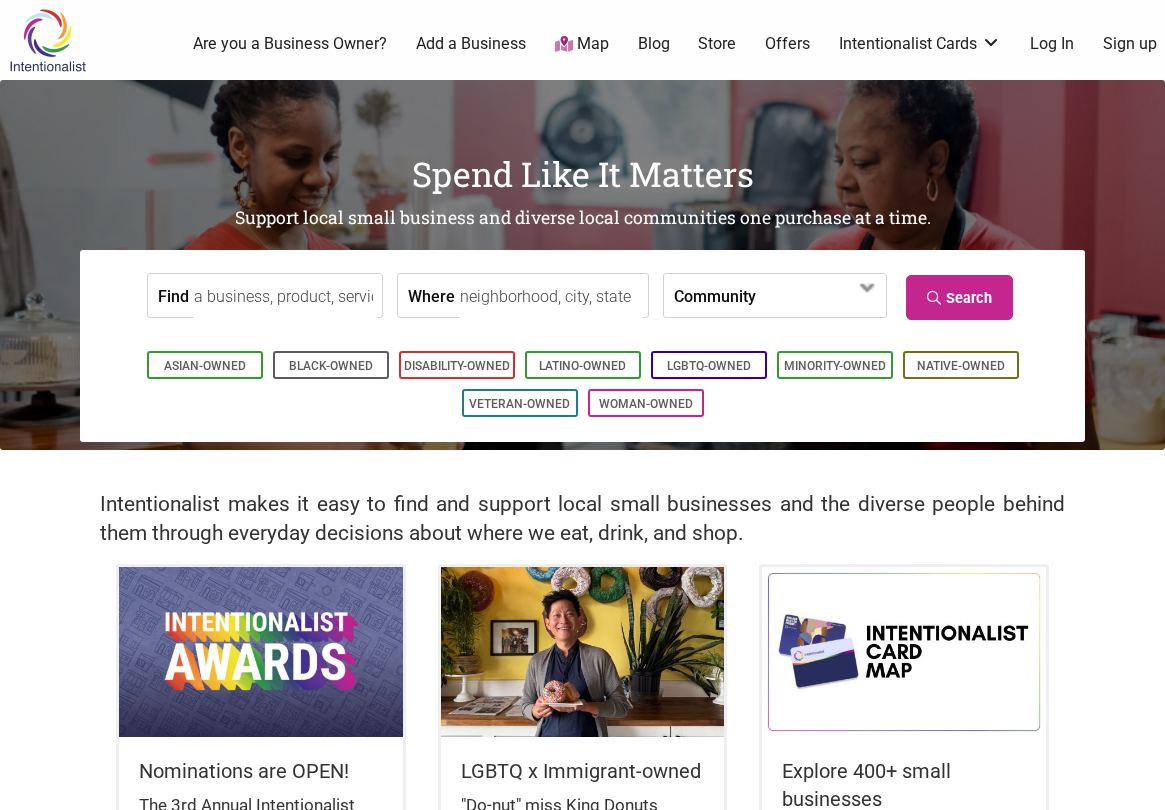 scroll, scrollTop: 0, scrollLeft: 0, axis: both 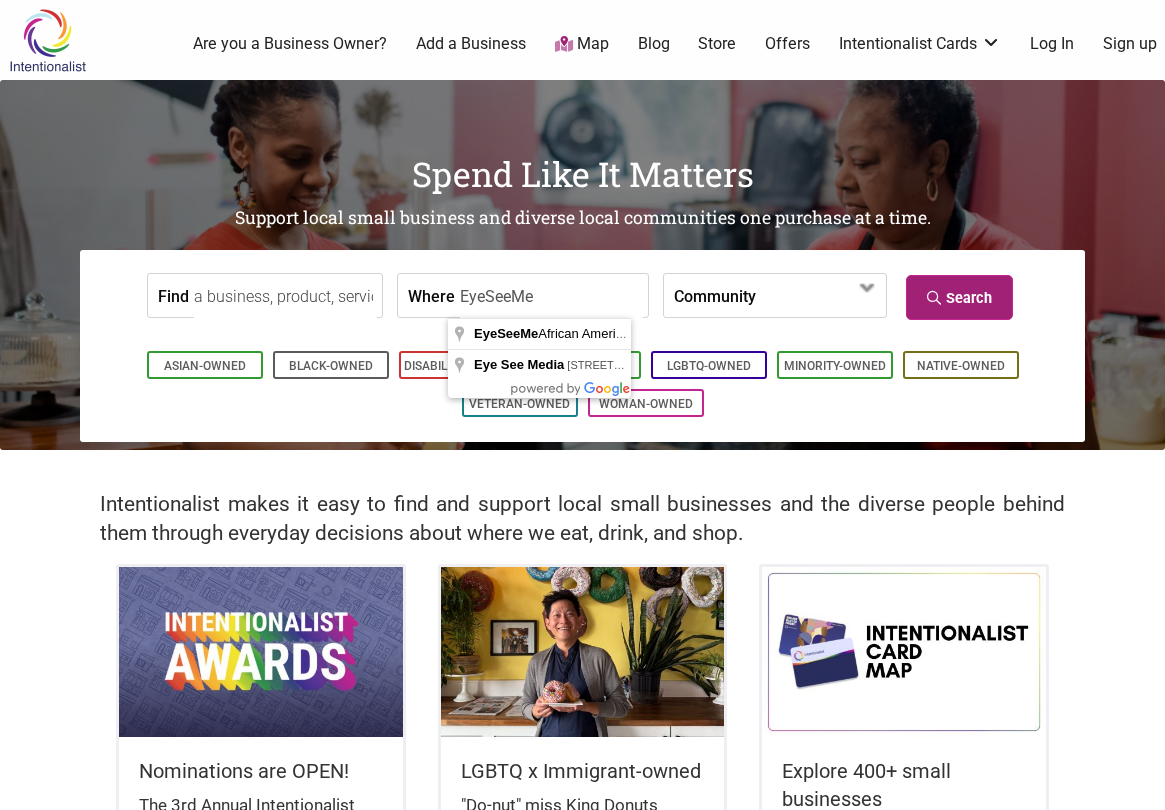 type on "EyeSeeMe" 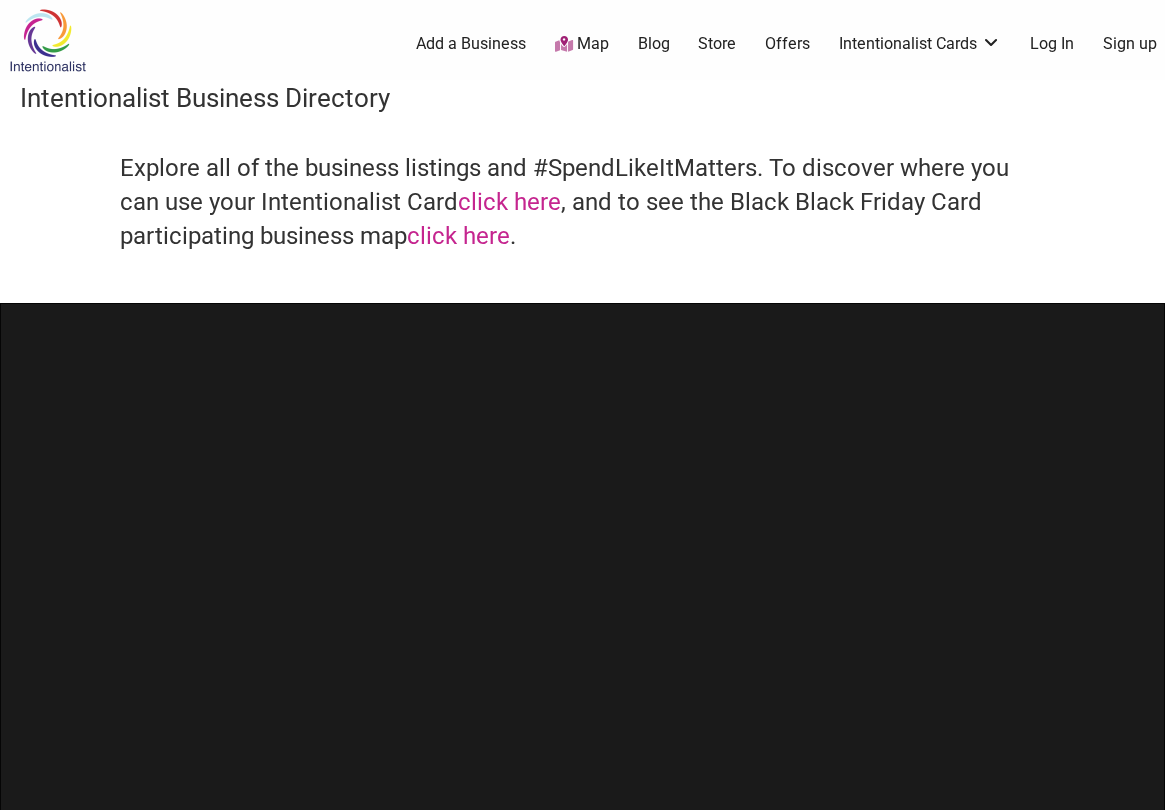 scroll, scrollTop: 0, scrollLeft: 0, axis: both 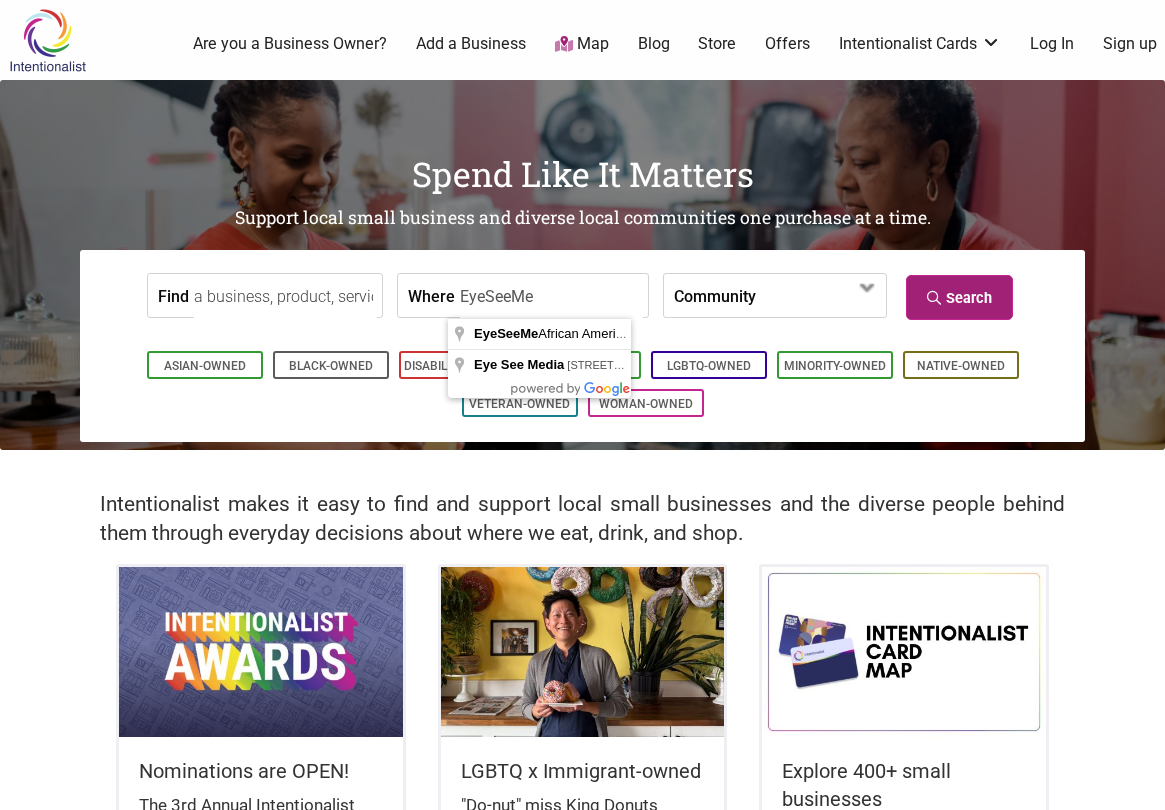 type on "EyeSeeMe" 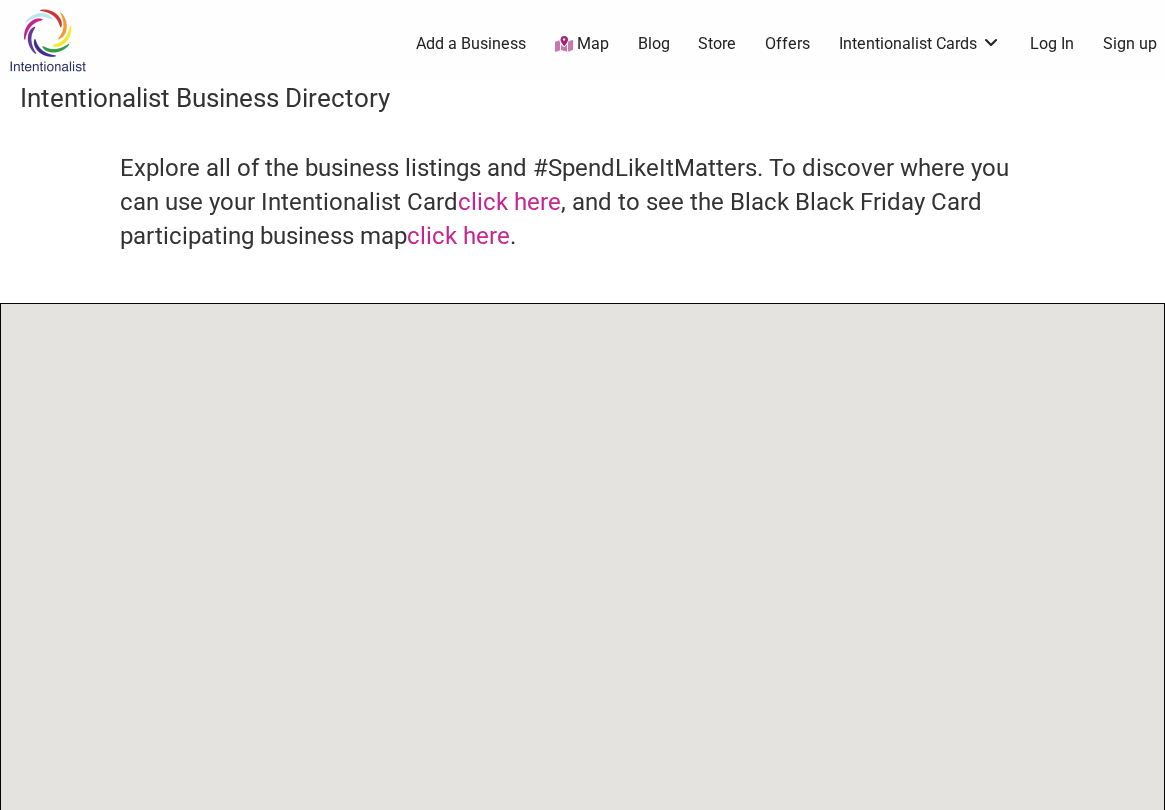 scroll, scrollTop: 0, scrollLeft: 0, axis: both 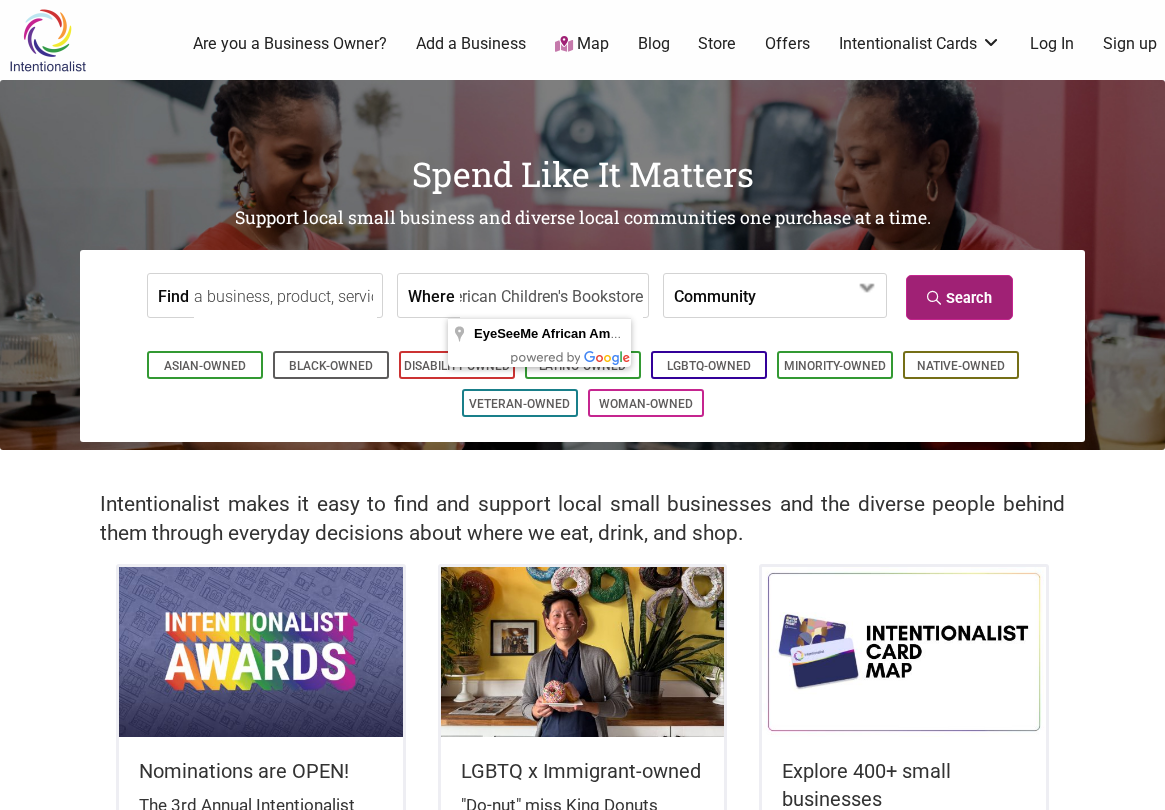 type on "EyeSeeMe African American Children's Bookstore" 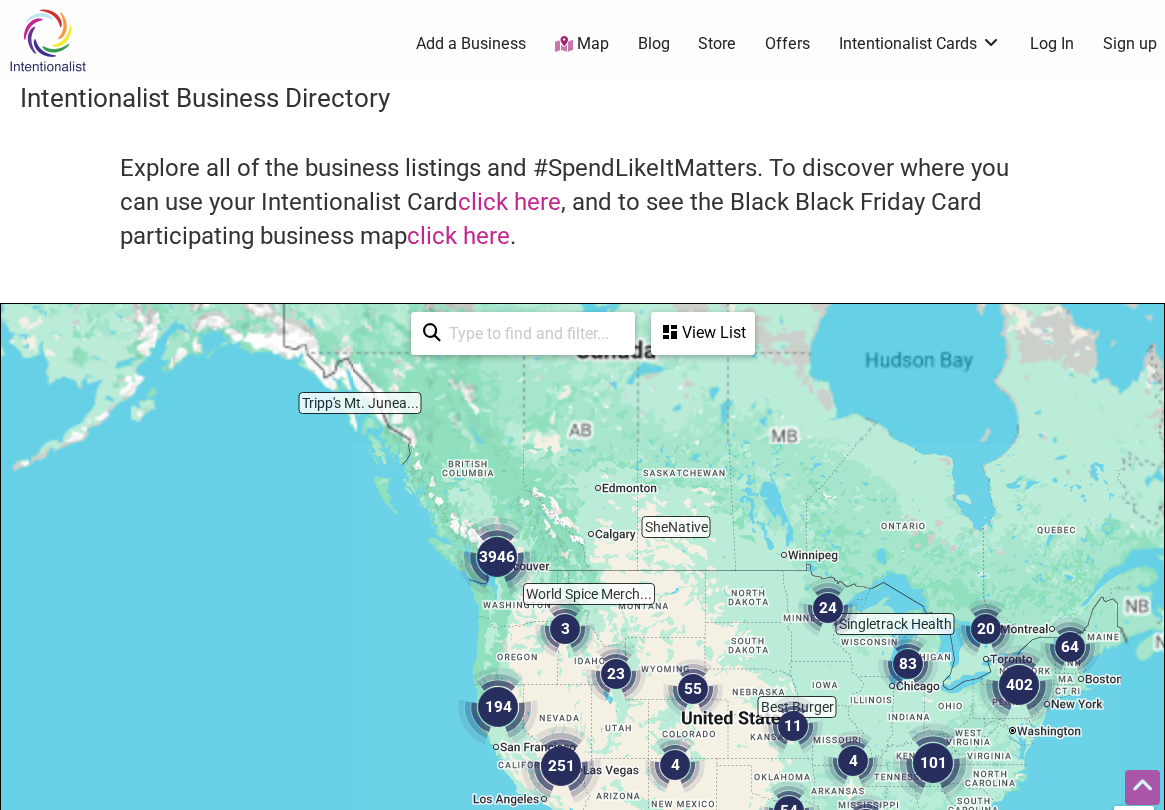 scroll, scrollTop: 500, scrollLeft: 0, axis: vertical 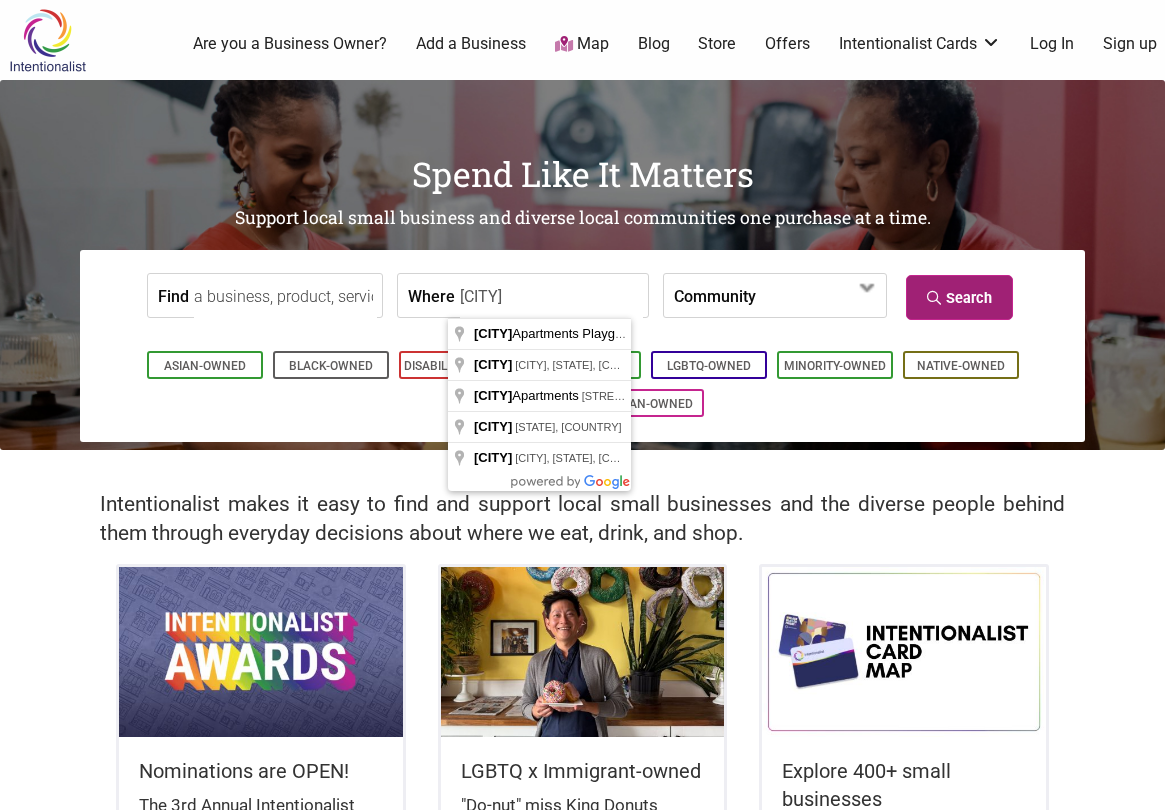 type on "University City" 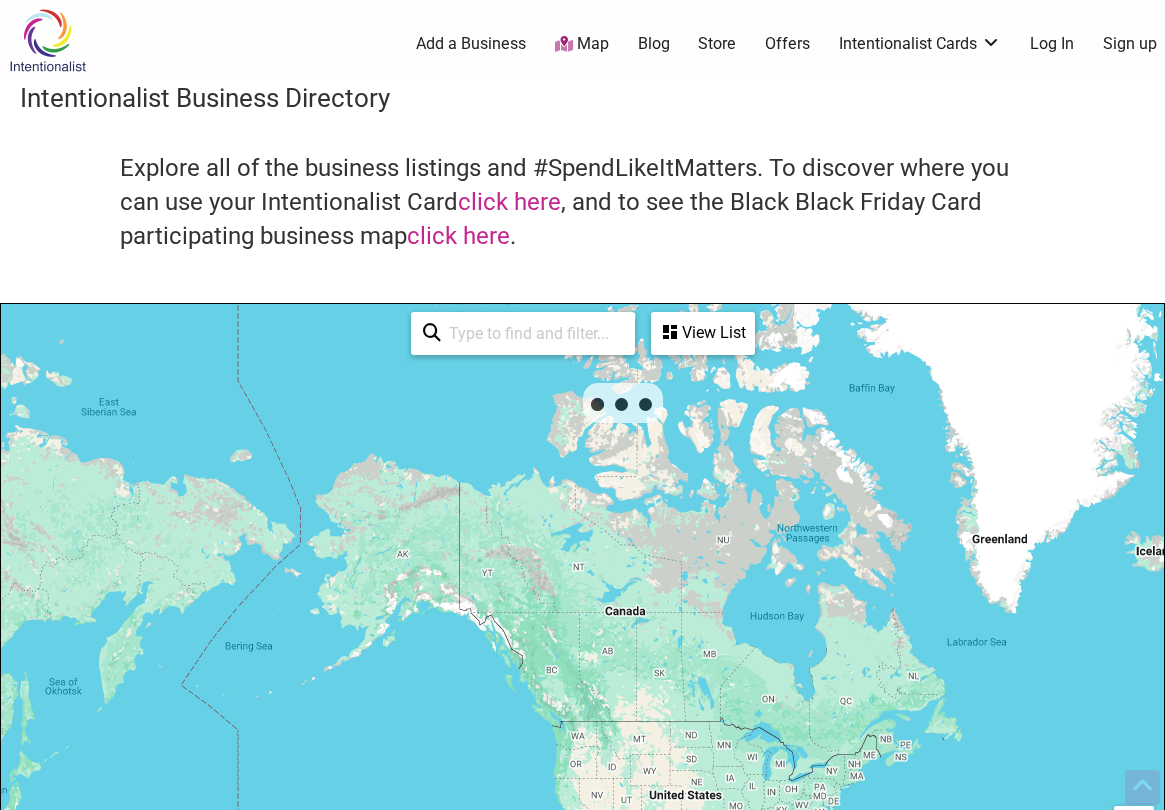 scroll, scrollTop: 500, scrollLeft: 0, axis: vertical 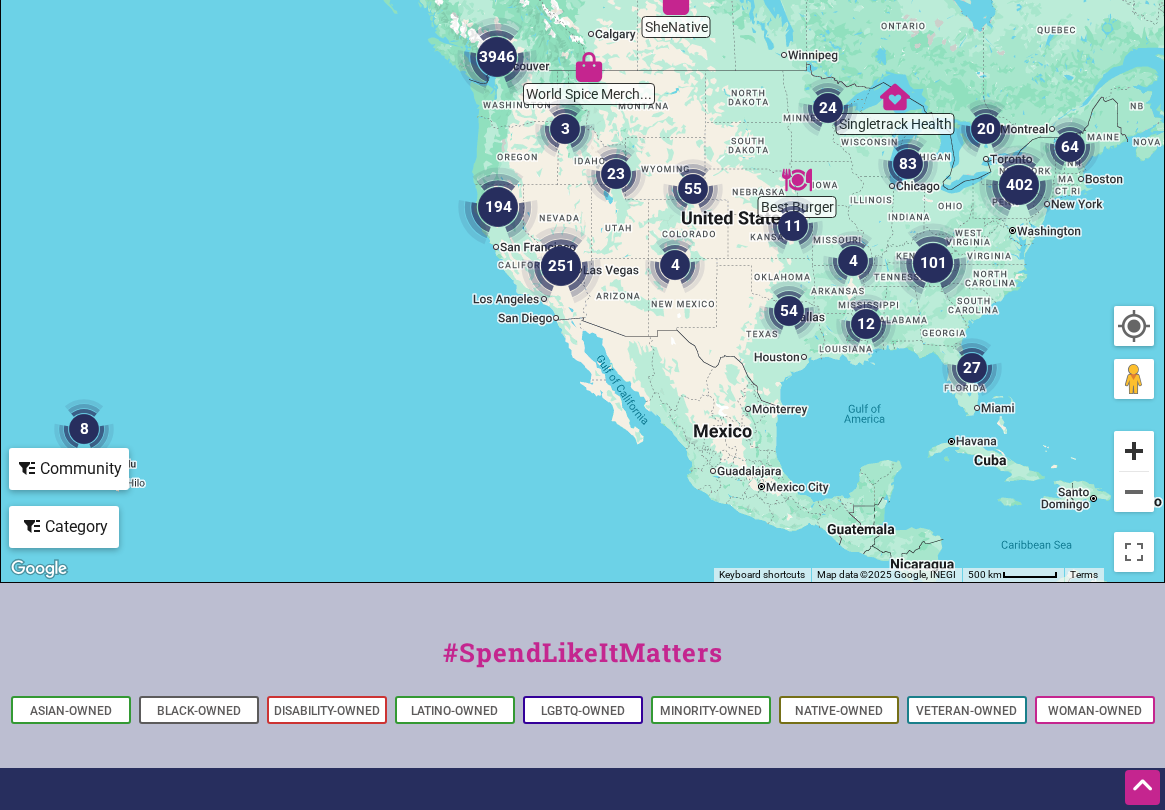 click at bounding box center [1134, 451] 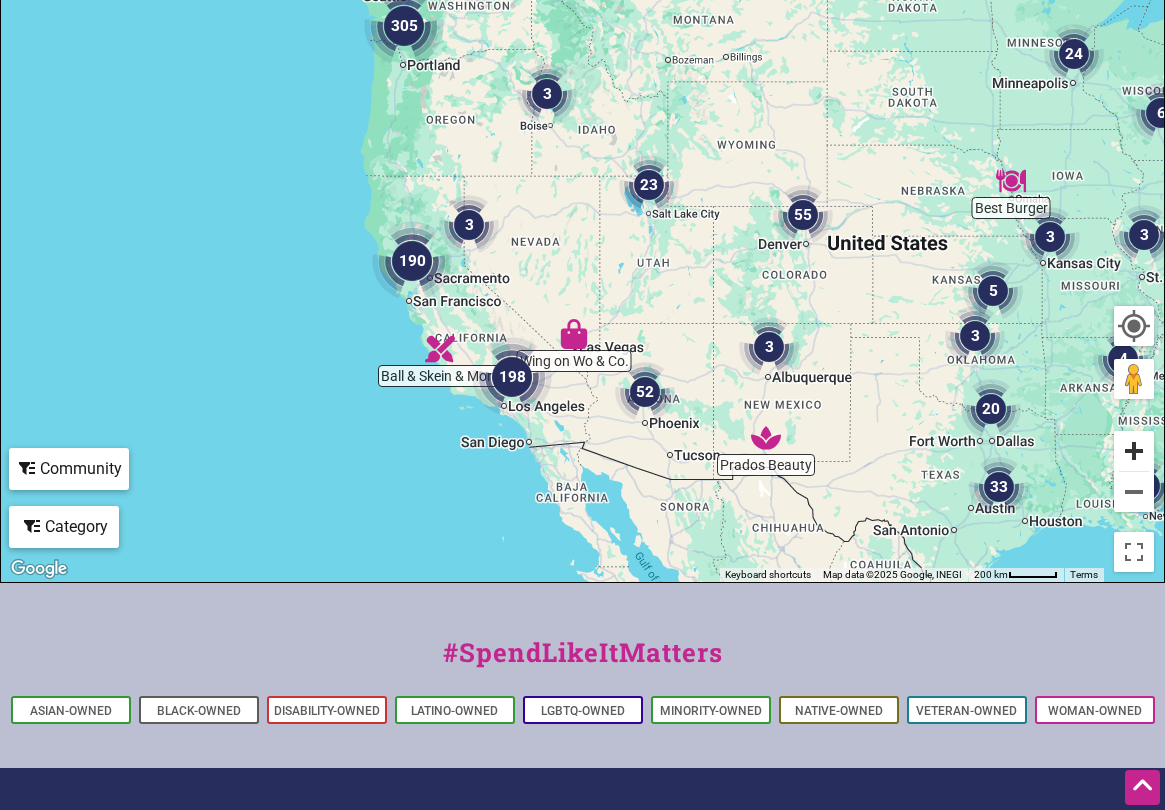click at bounding box center (1134, 451) 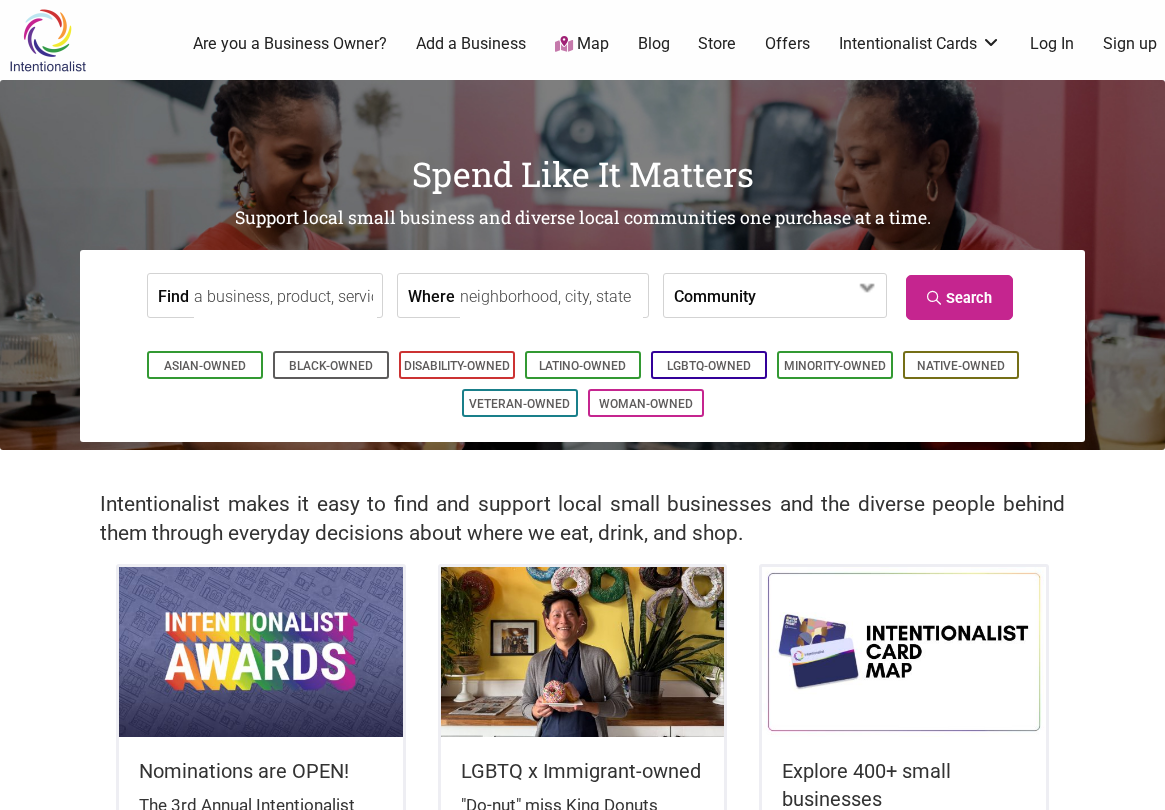 scroll, scrollTop: 0, scrollLeft: 0, axis: both 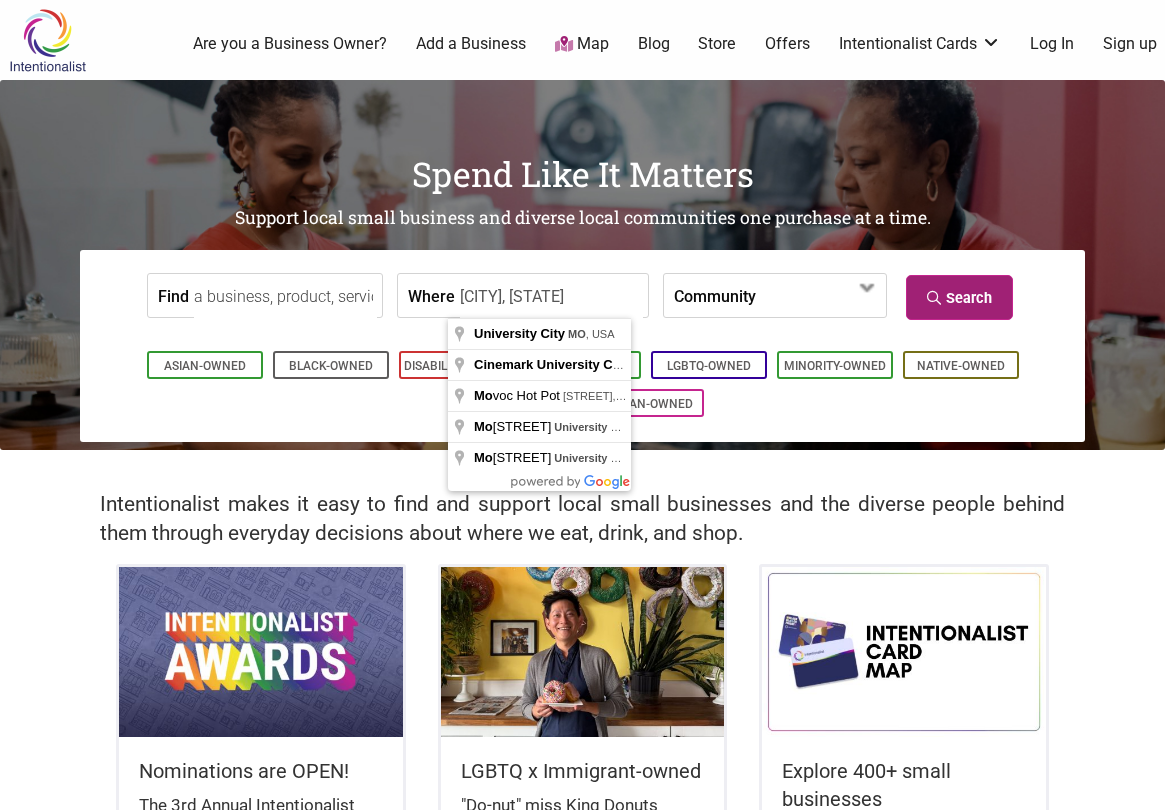 type on "[CITY], [STATE]" 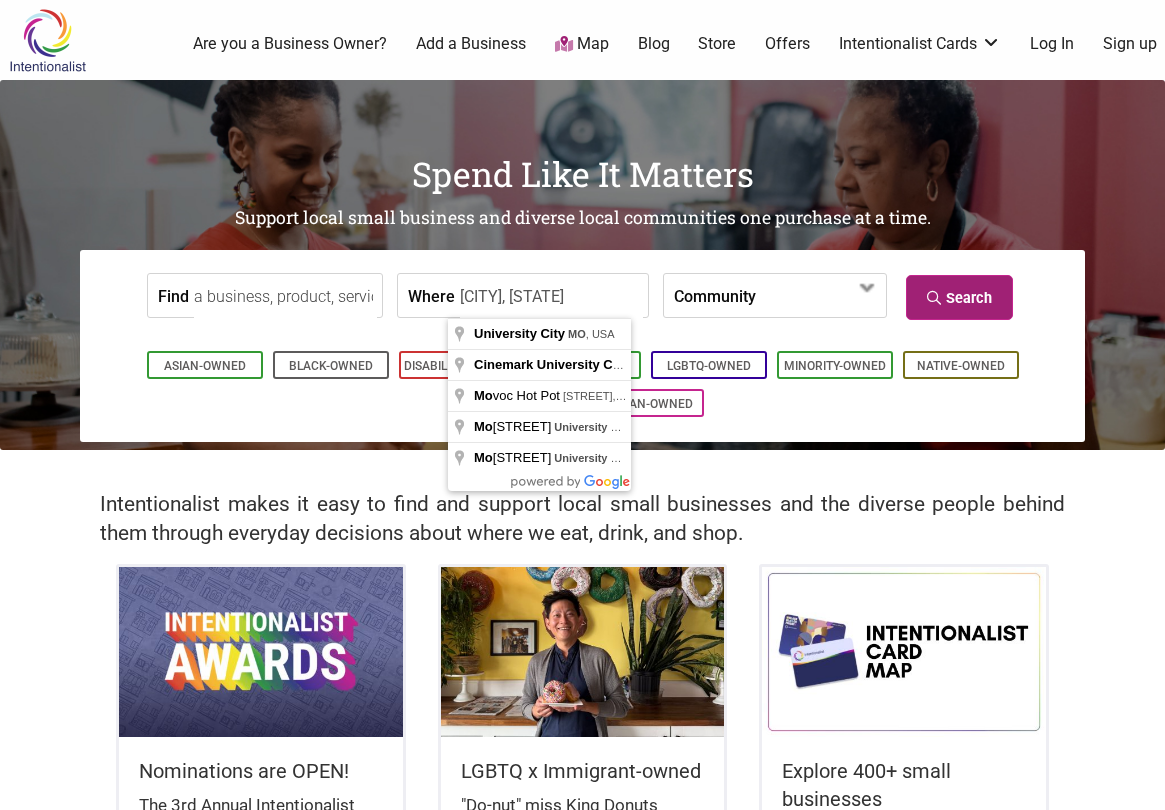 click on "Search" at bounding box center [959, 297] 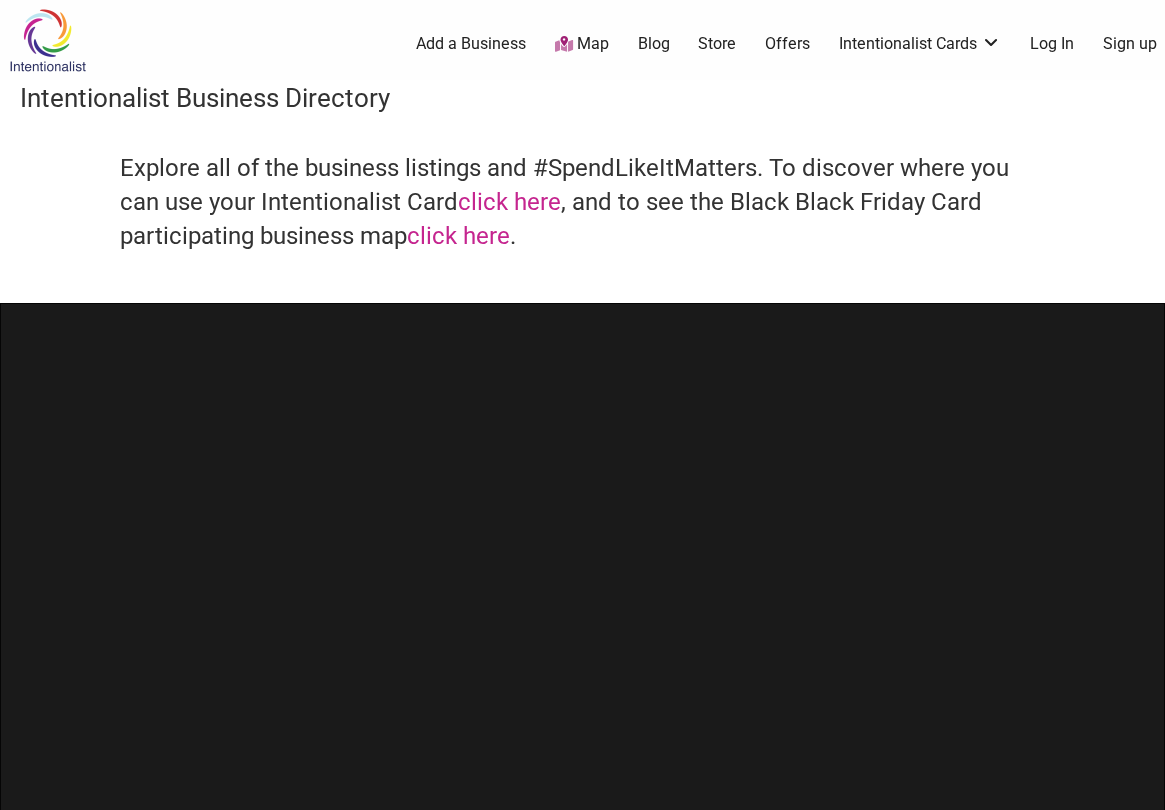 scroll, scrollTop: 0, scrollLeft: 0, axis: both 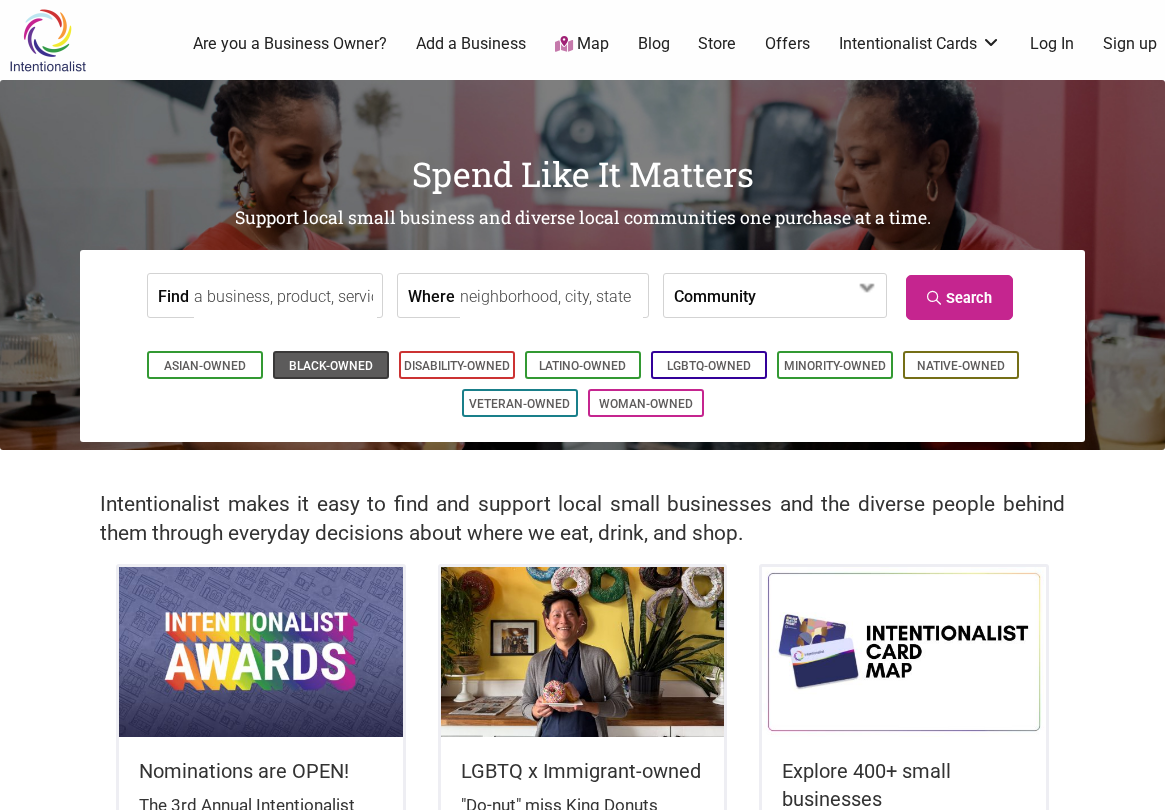 click on "Black-Owned" at bounding box center (331, 366) 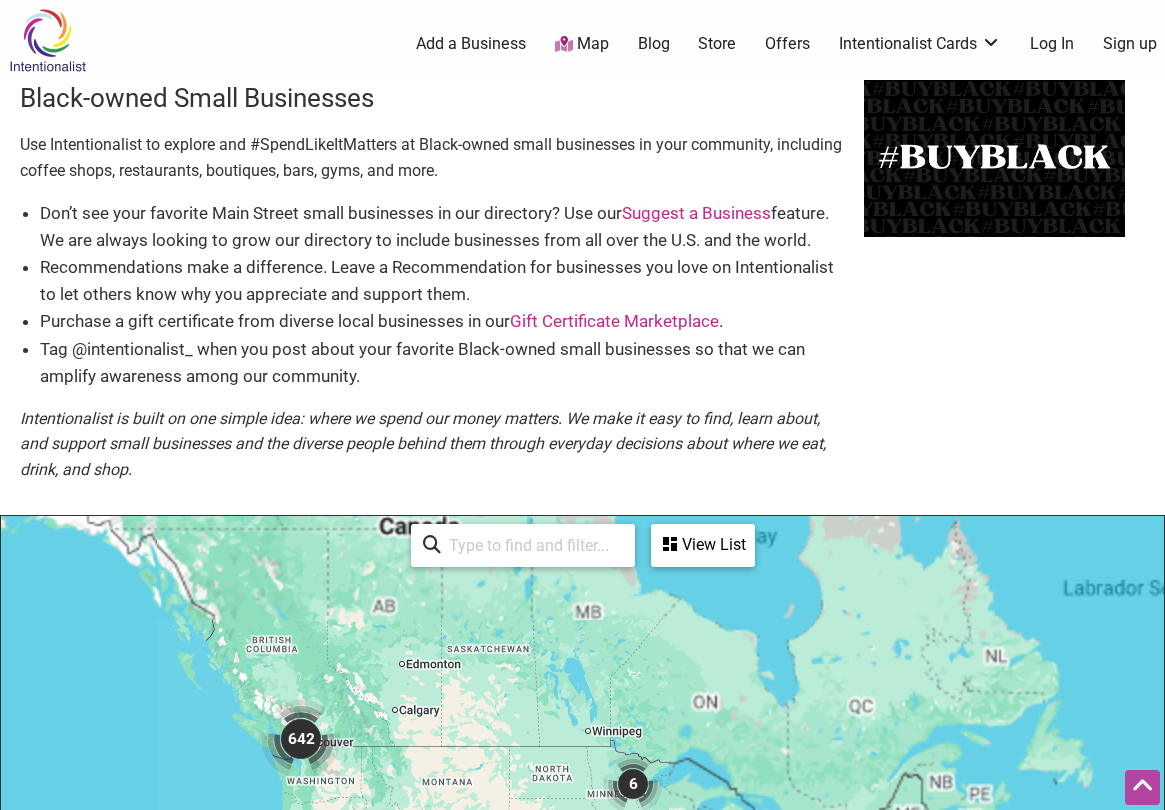 scroll, scrollTop: 500, scrollLeft: 0, axis: vertical 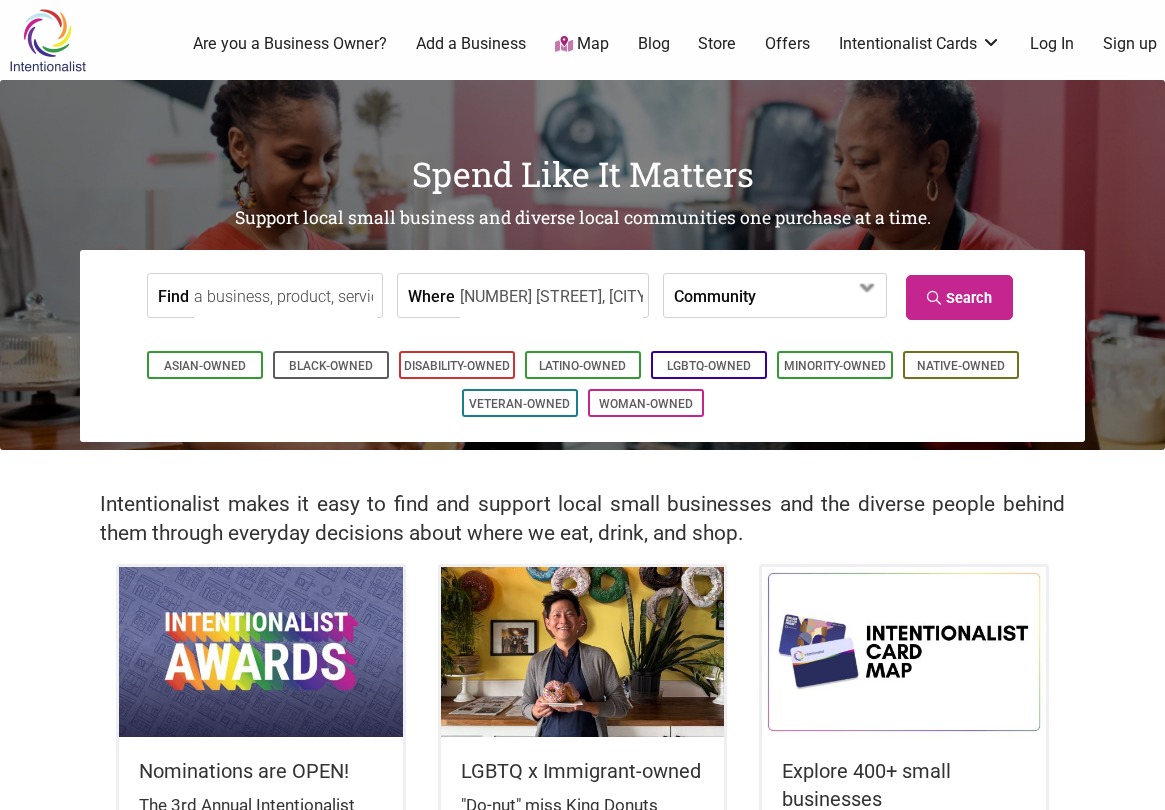 type on "[NUMBER] [STREET], [CITY], [STATE] [POSTAL_CODE], [COUNTRY]" 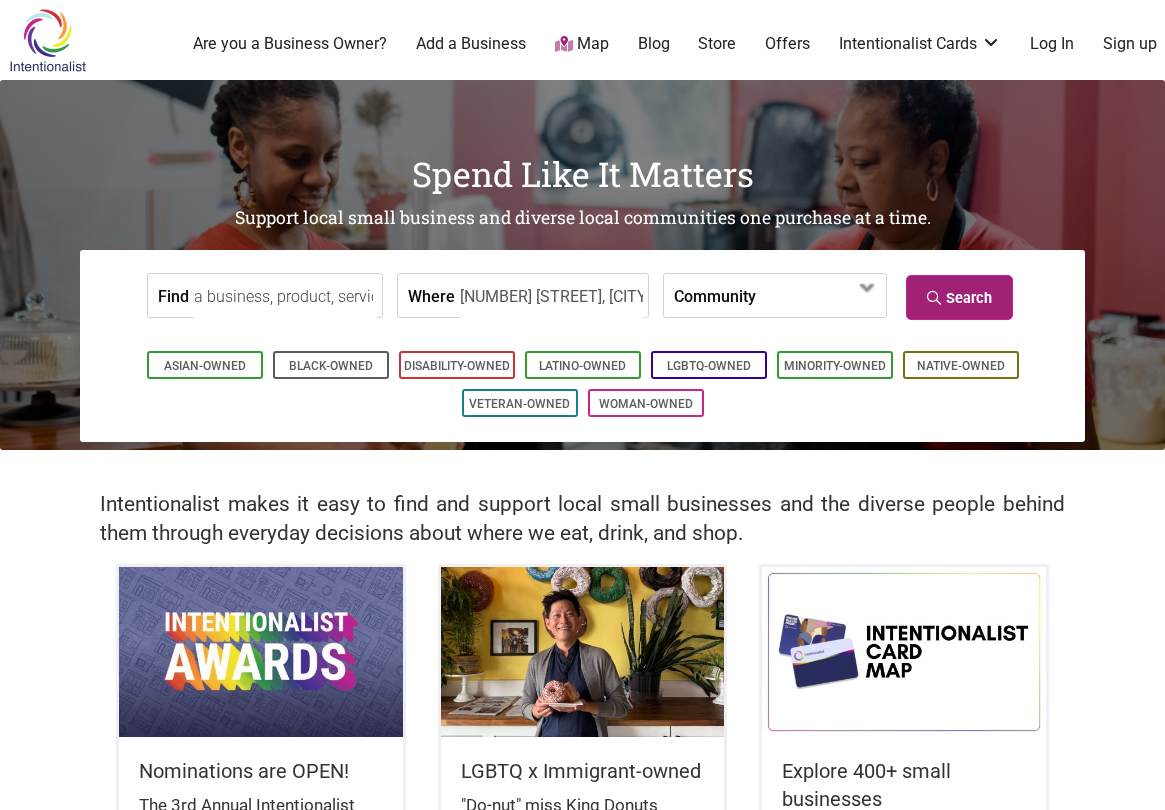 click on "Search" at bounding box center [959, 297] 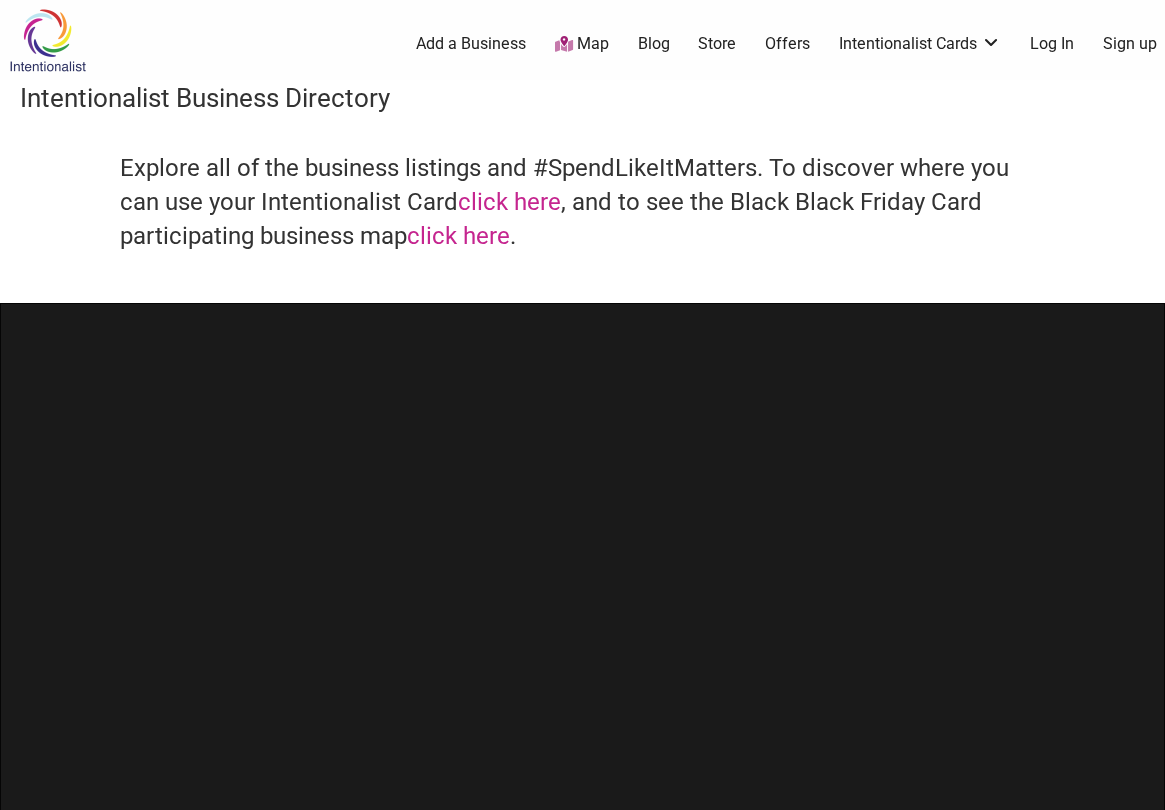scroll, scrollTop: 0, scrollLeft: 0, axis: both 